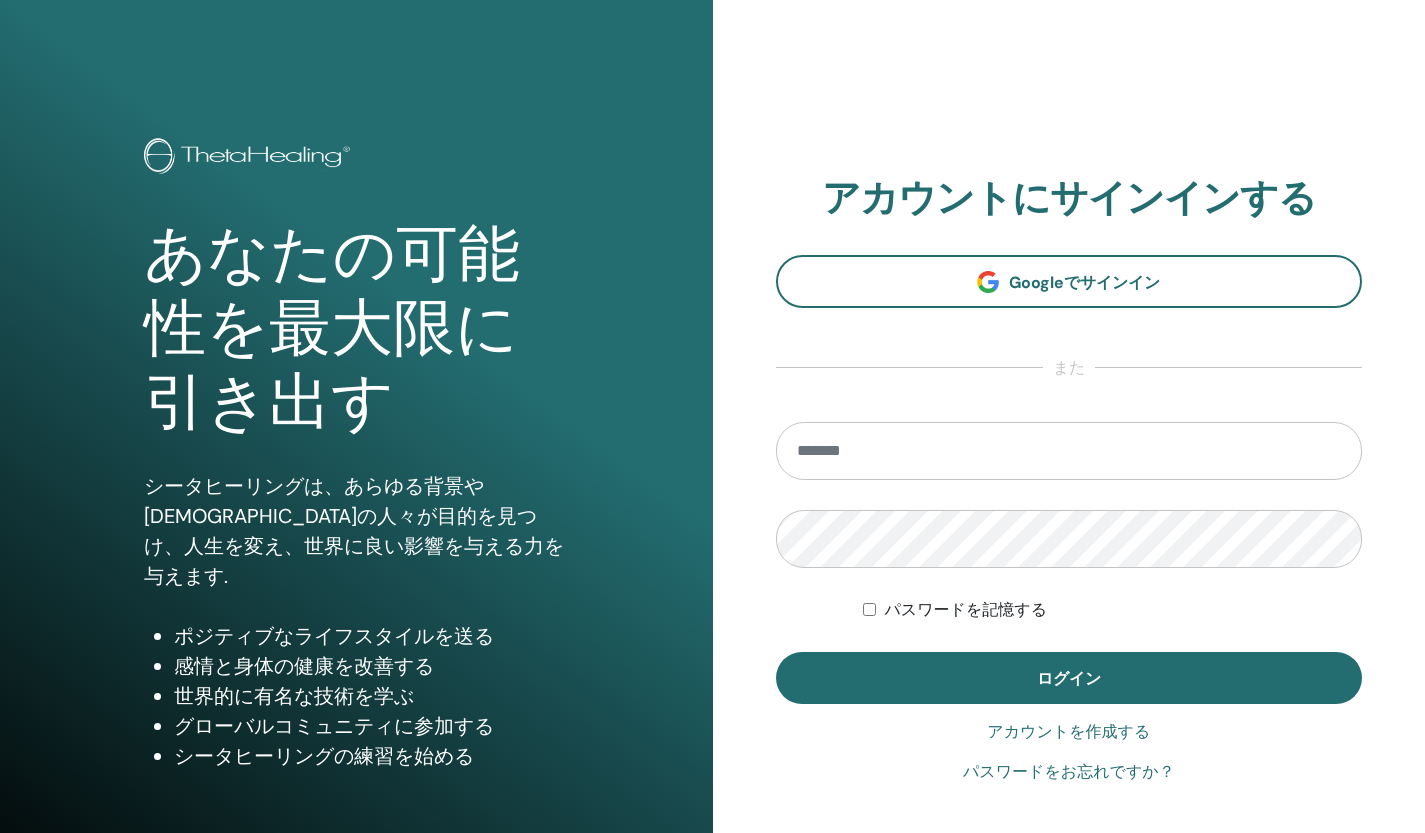 scroll, scrollTop: 0, scrollLeft: 0, axis: both 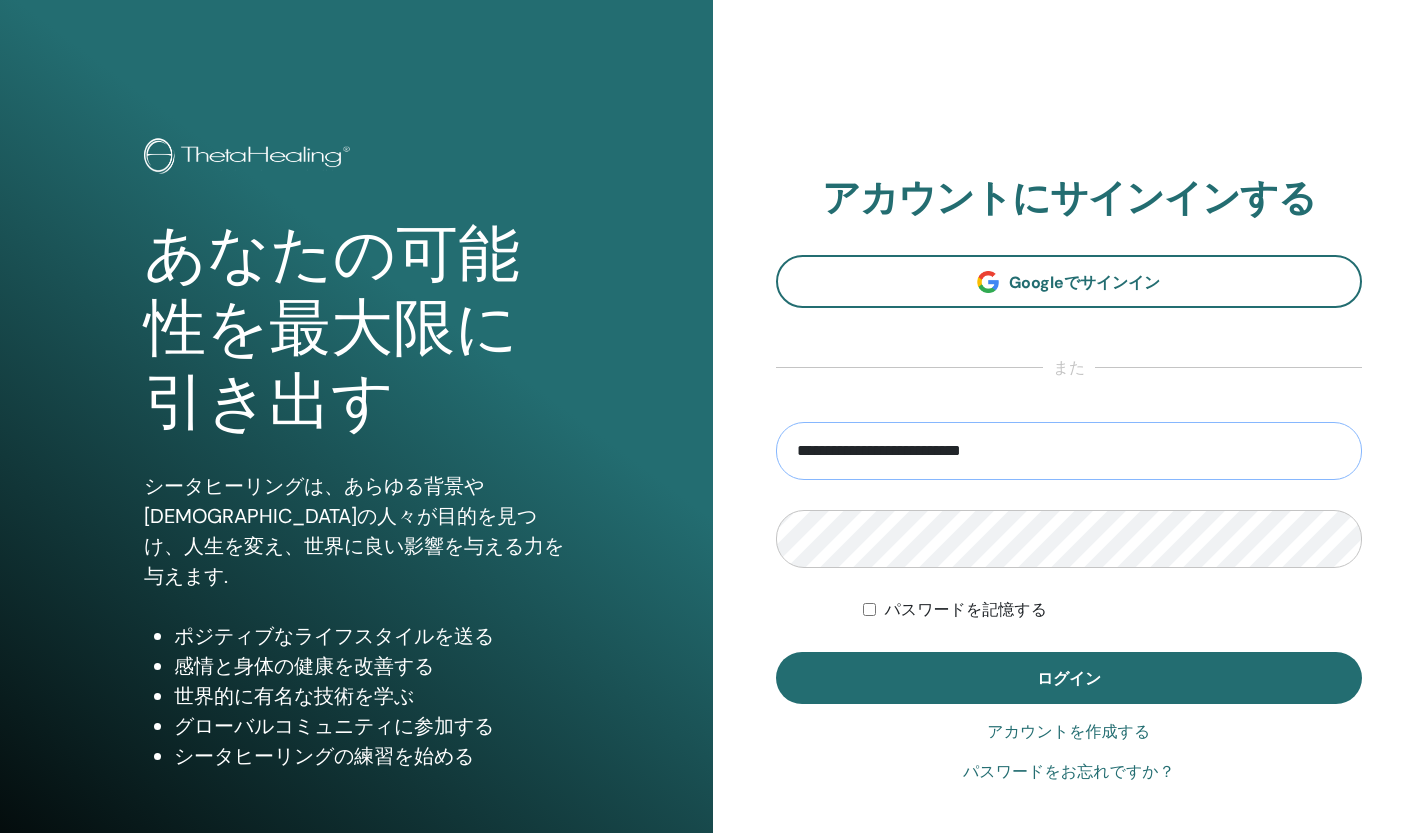 click on "**********" at bounding box center [1069, 451] 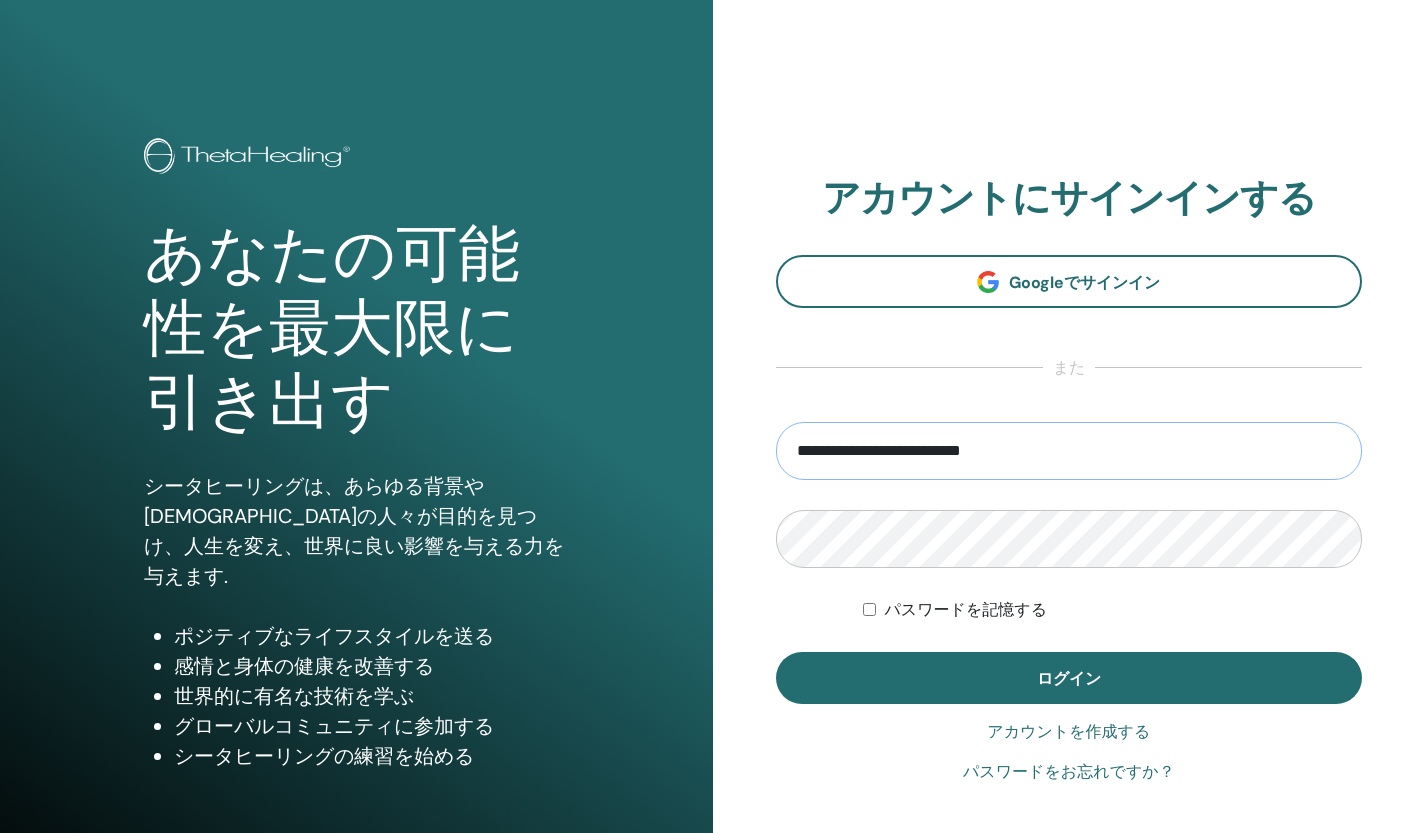 drag, startPoint x: 1023, startPoint y: 450, endPoint x: 480, endPoint y: 460, distance: 543.0921 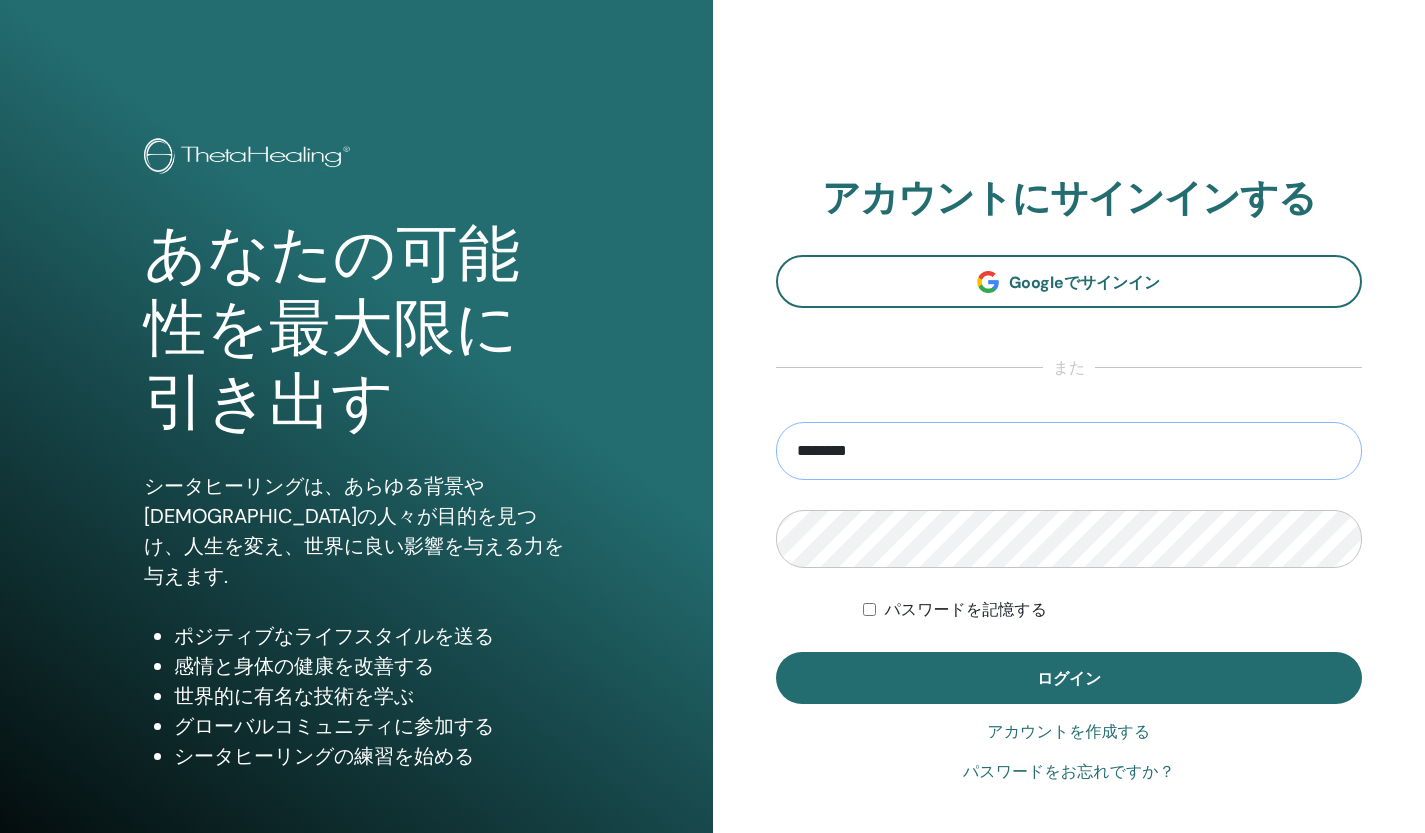 type on "**********" 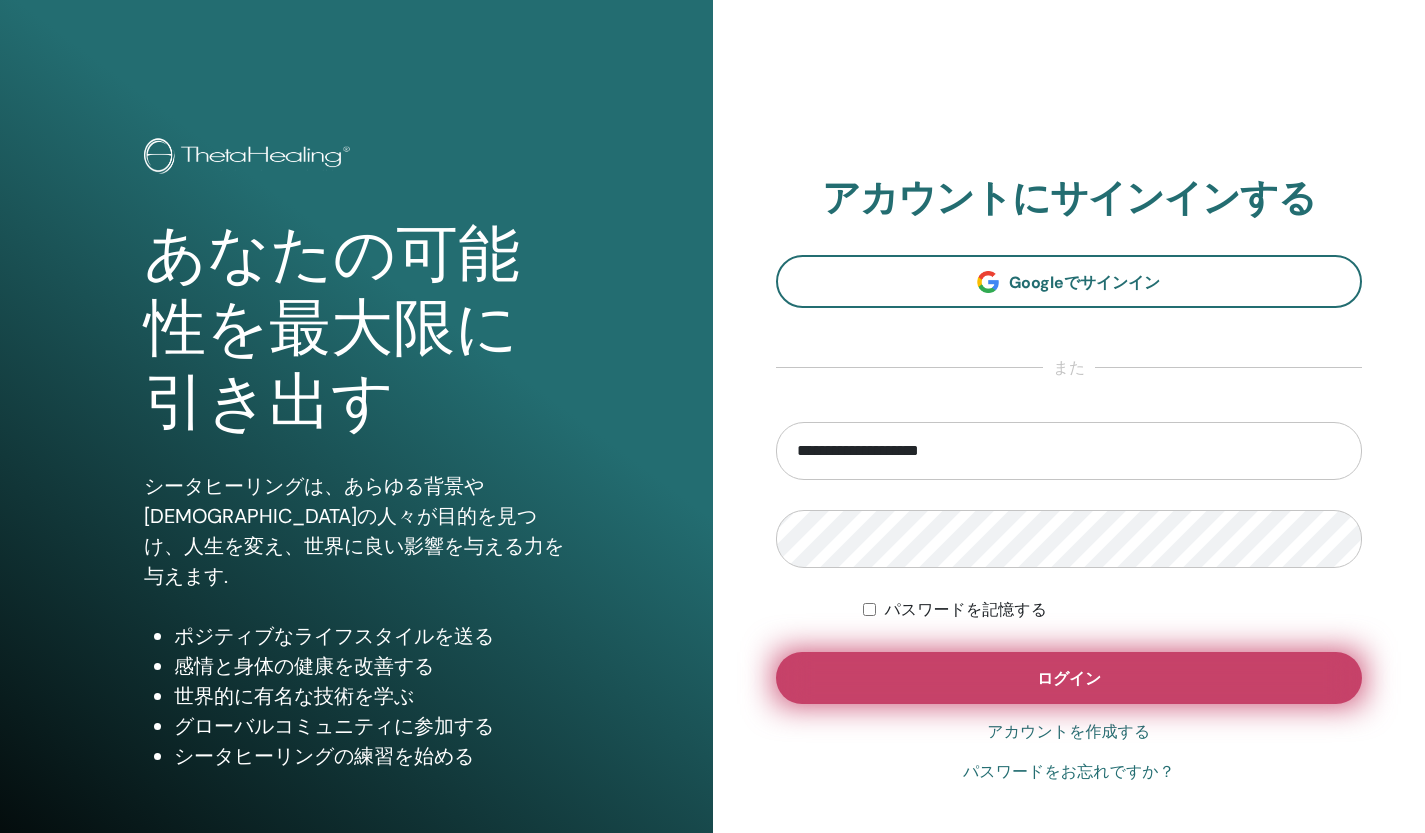 click on "ログイン" at bounding box center (1069, 678) 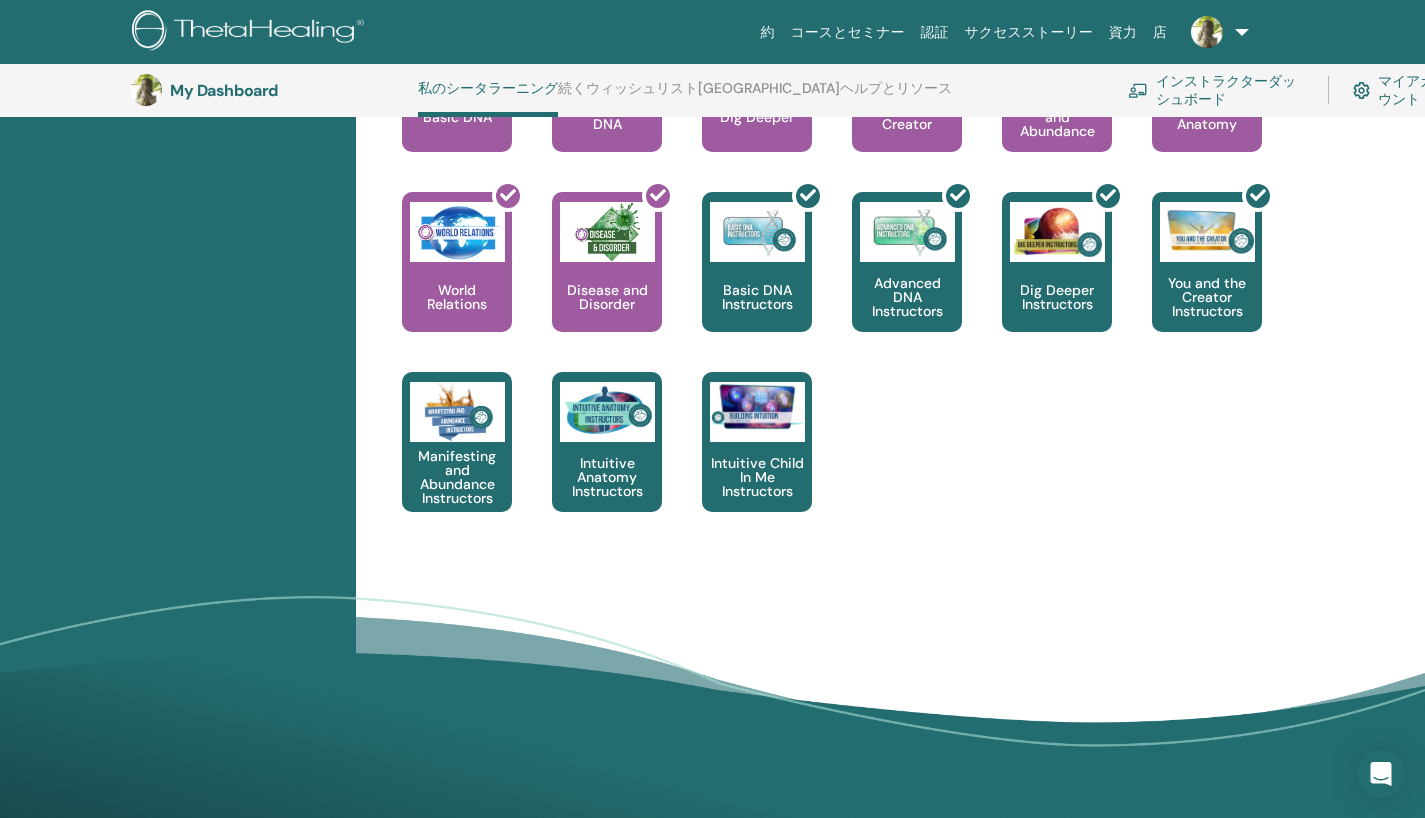 scroll, scrollTop: 1053, scrollLeft: 0, axis: vertical 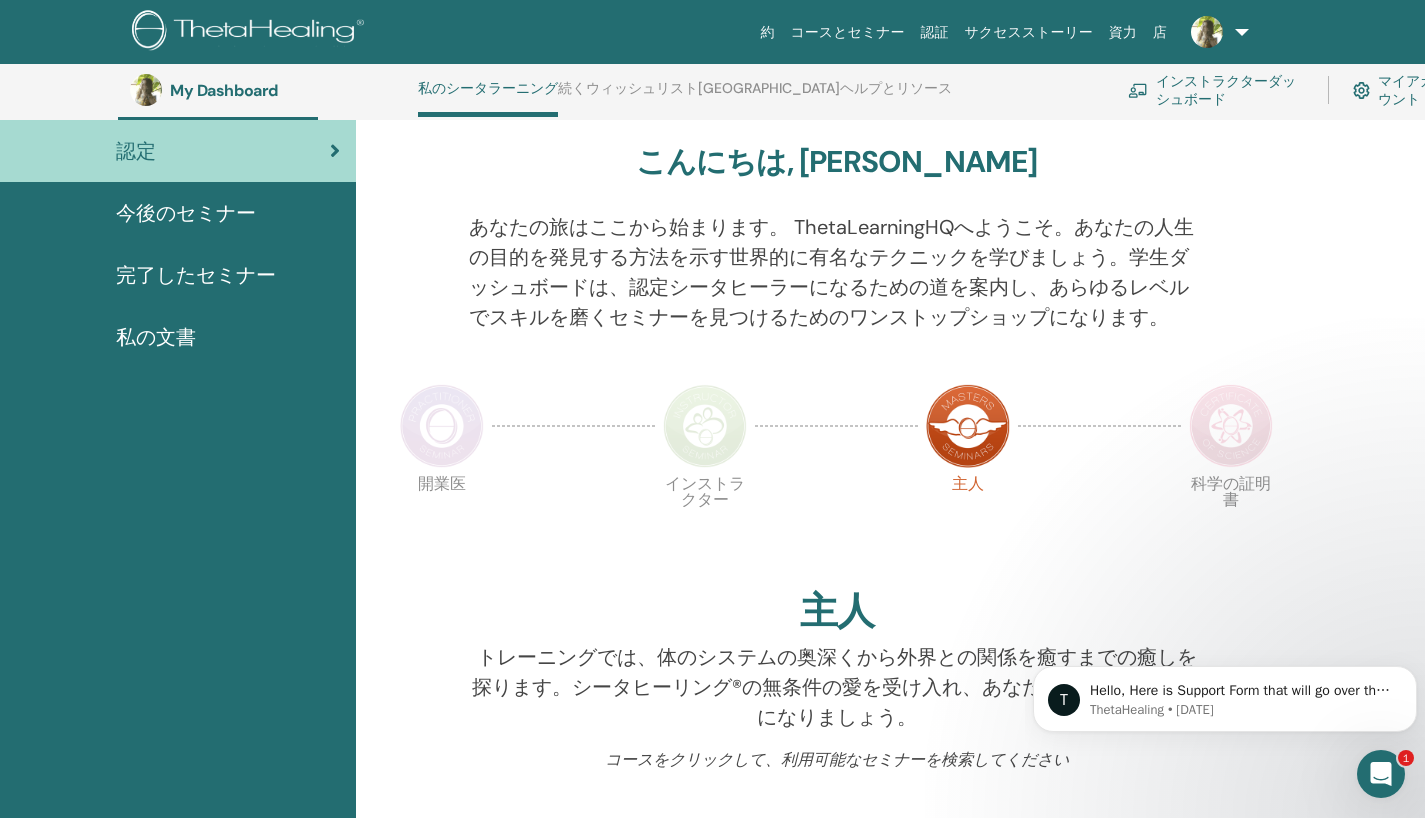 click at bounding box center [1231, 426] 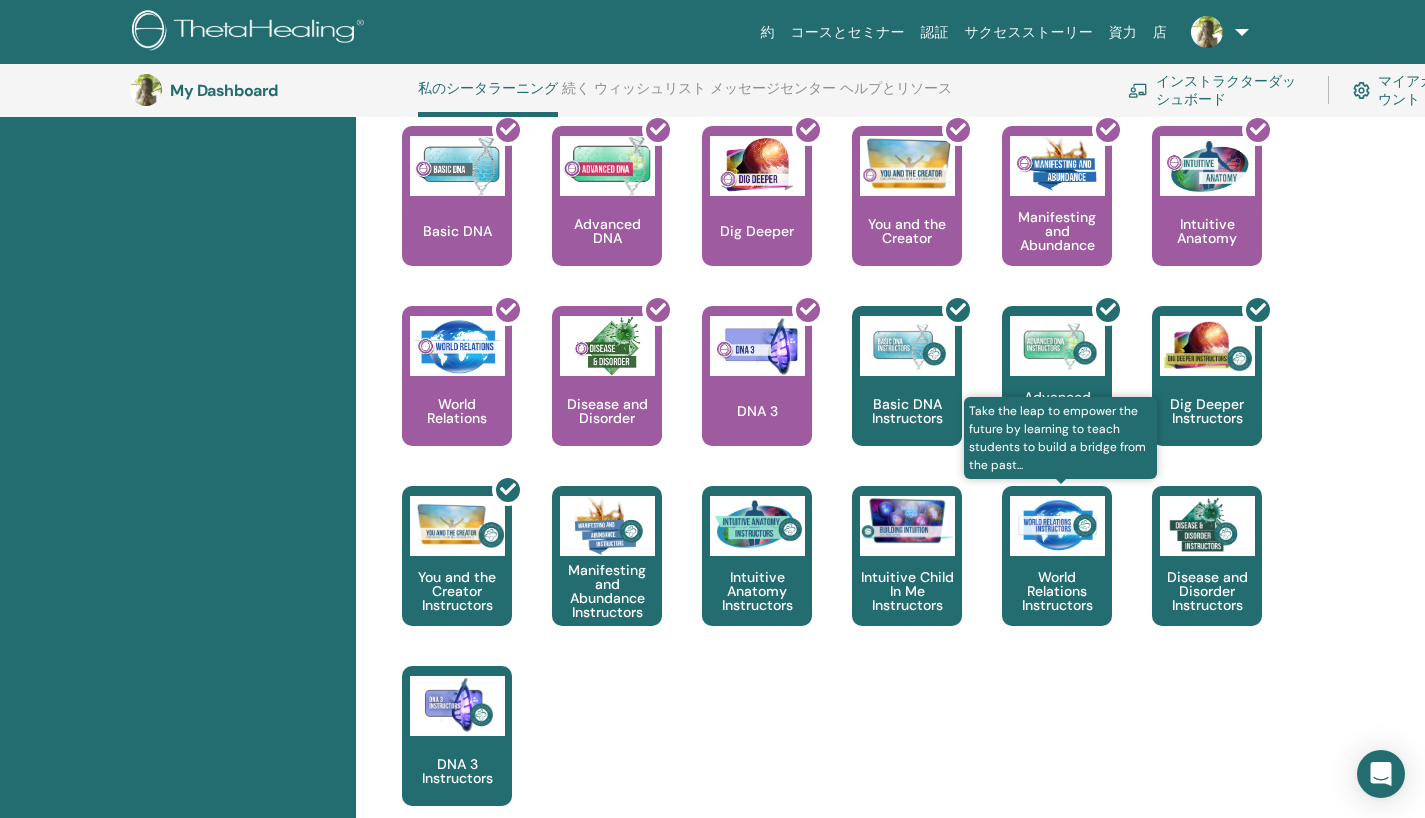 scroll, scrollTop: 953, scrollLeft: 0, axis: vertical 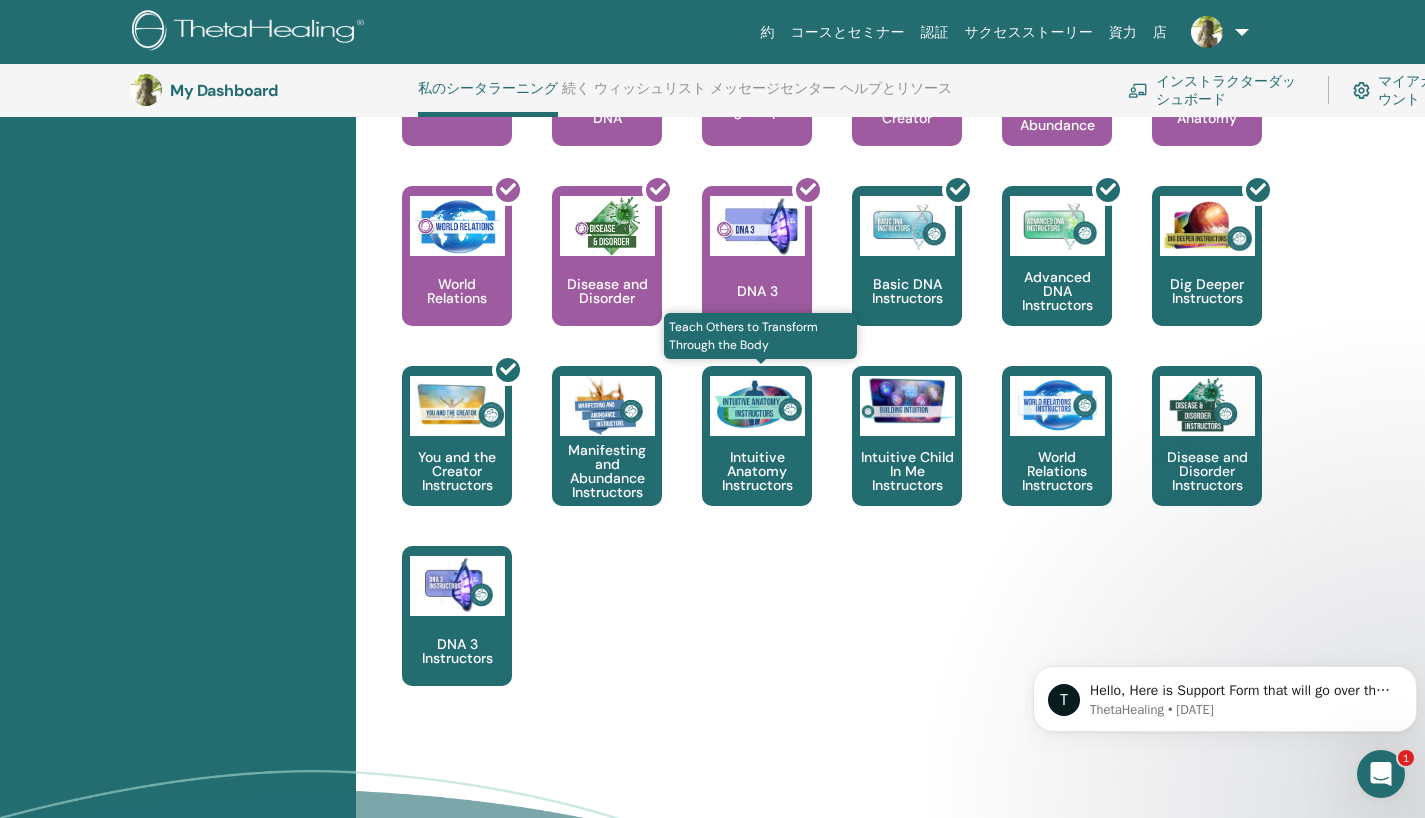 click on "Intuitive Anatomy Instructors" at bounding box center (757, 471) 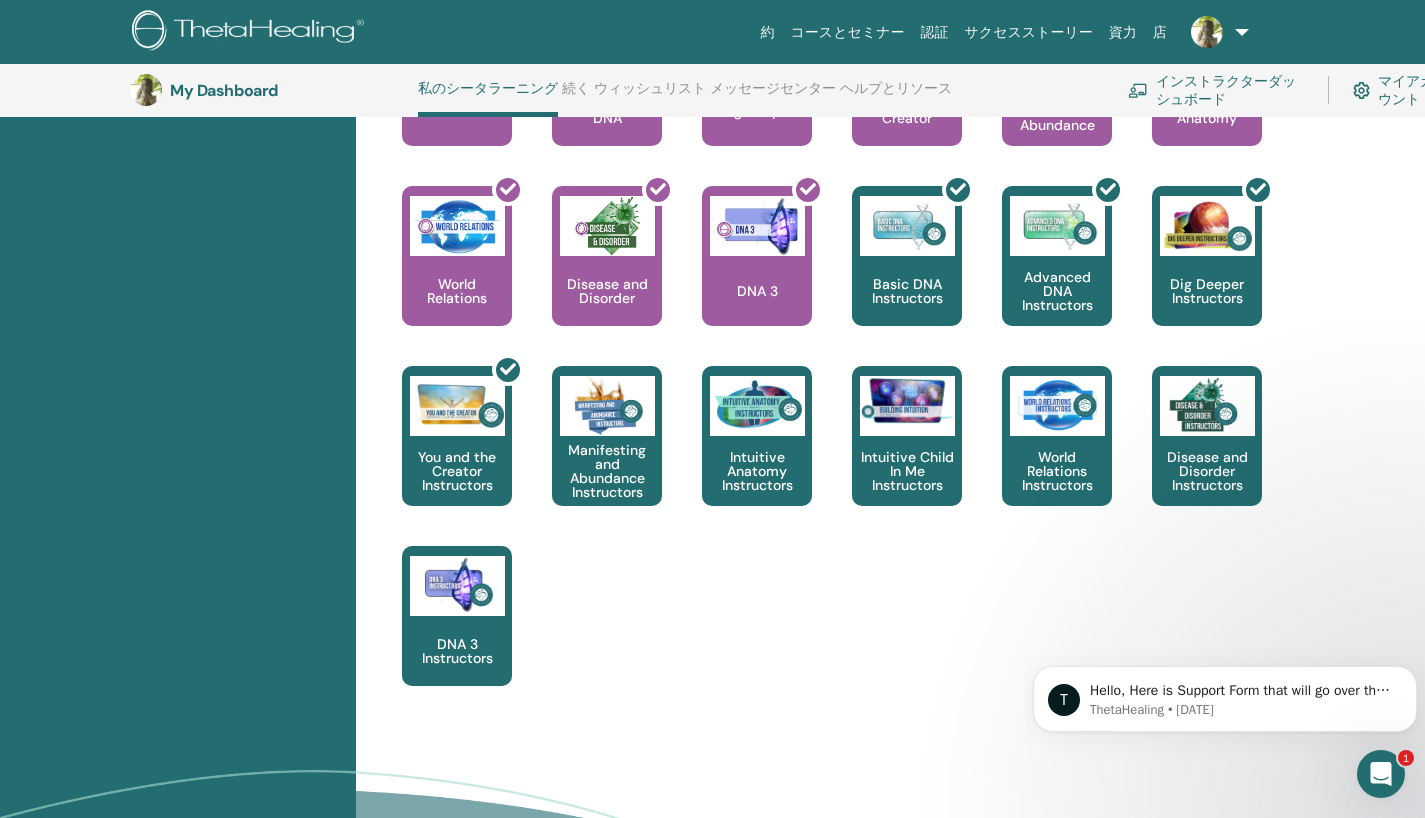 click 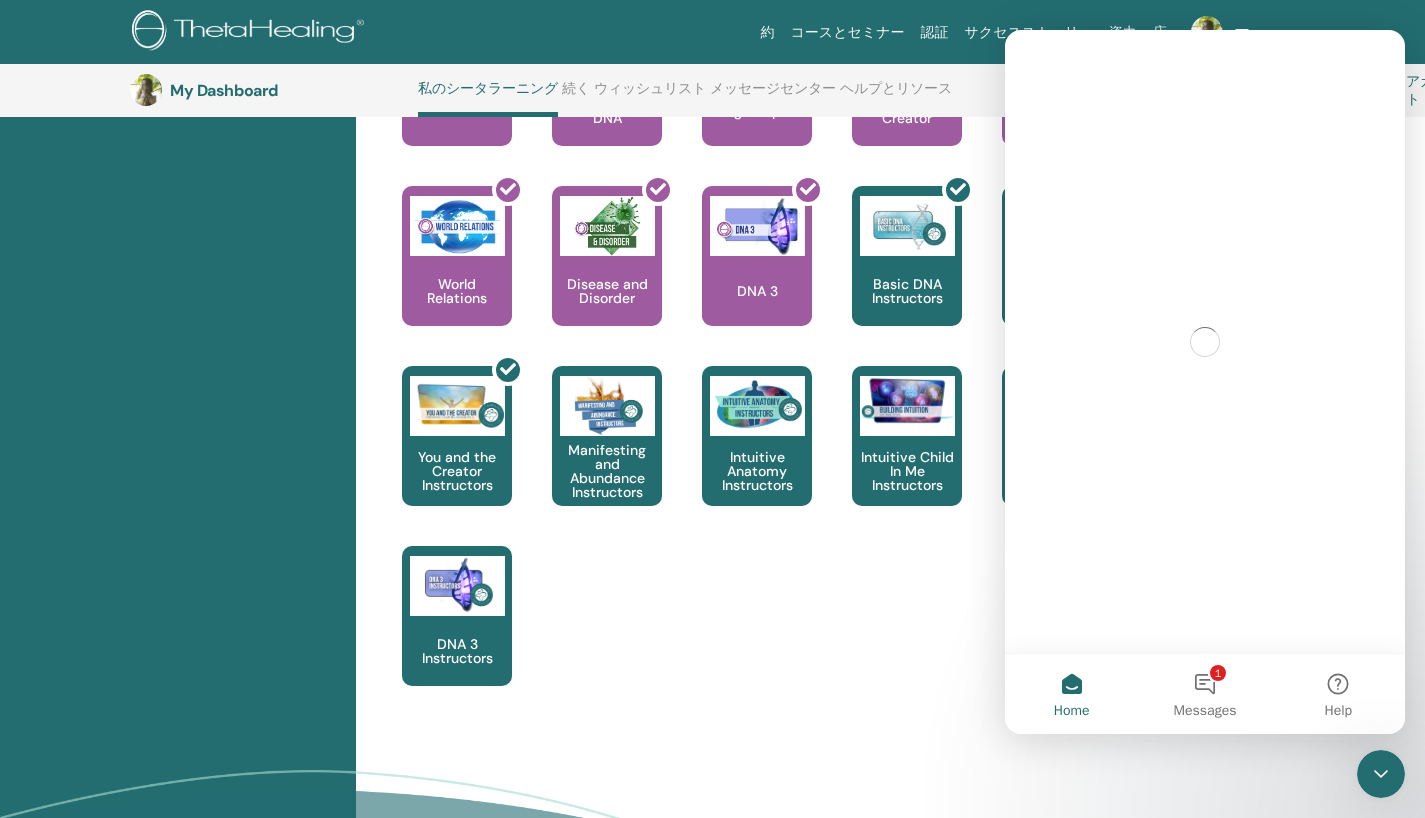 scroll, scrollTop: 0, scrollLeft: 0, axis: both 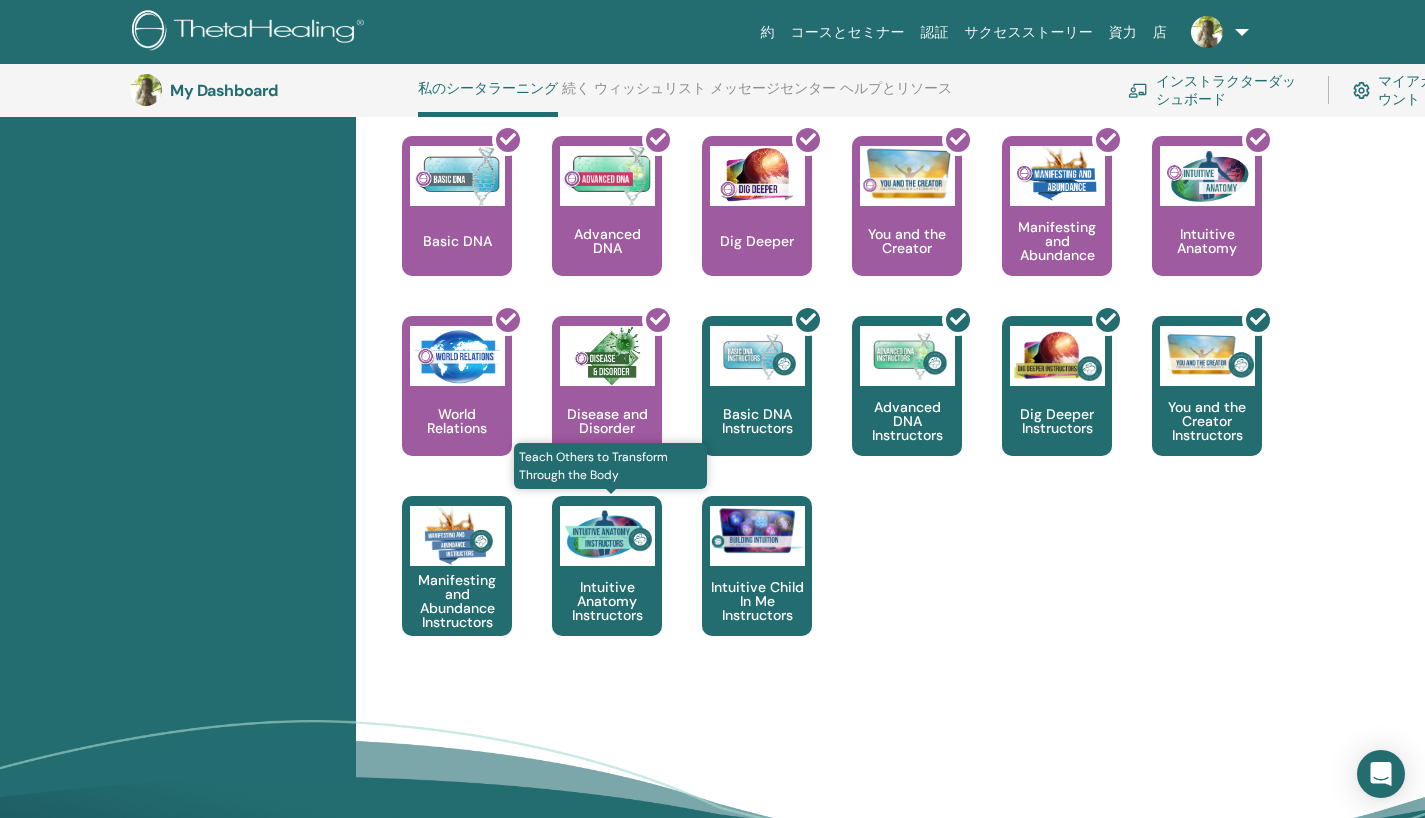 click at bounding box center (607, 536) 